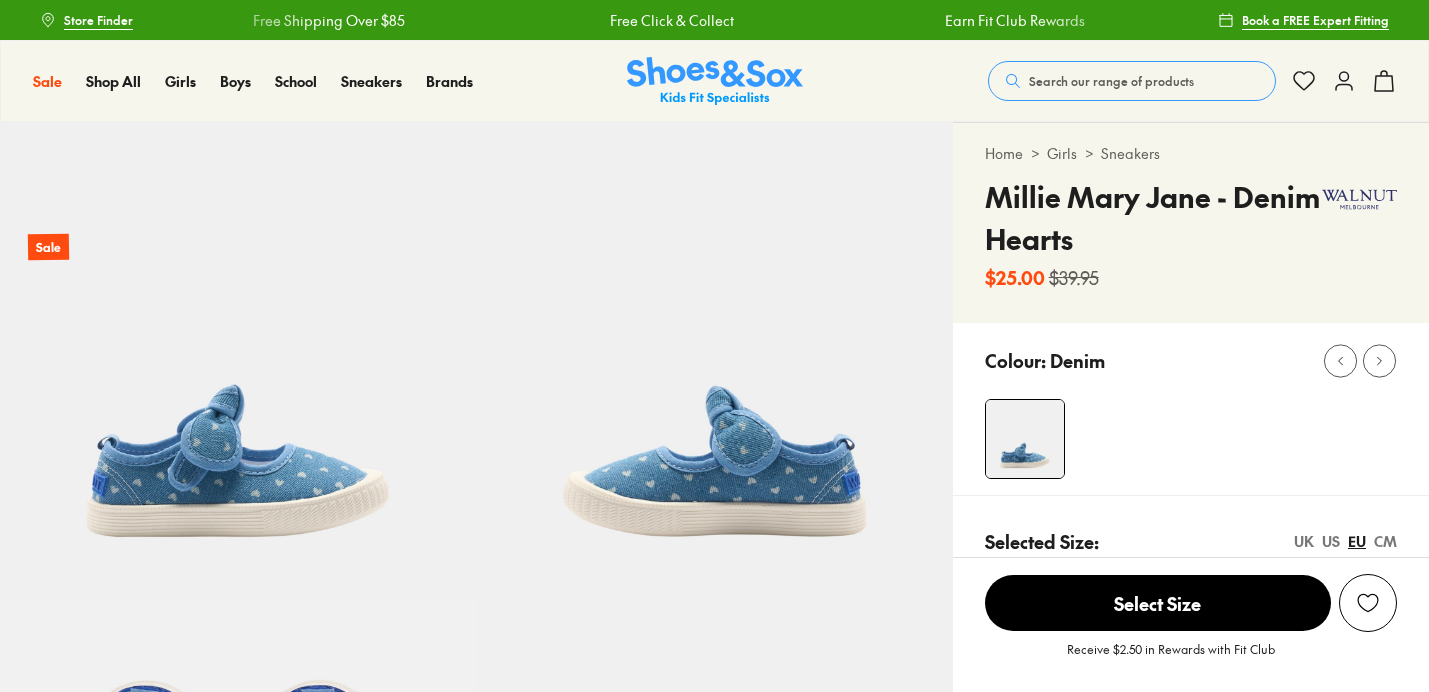 scroll, scrollTop: 0, scrollLeft: 0, axis: both 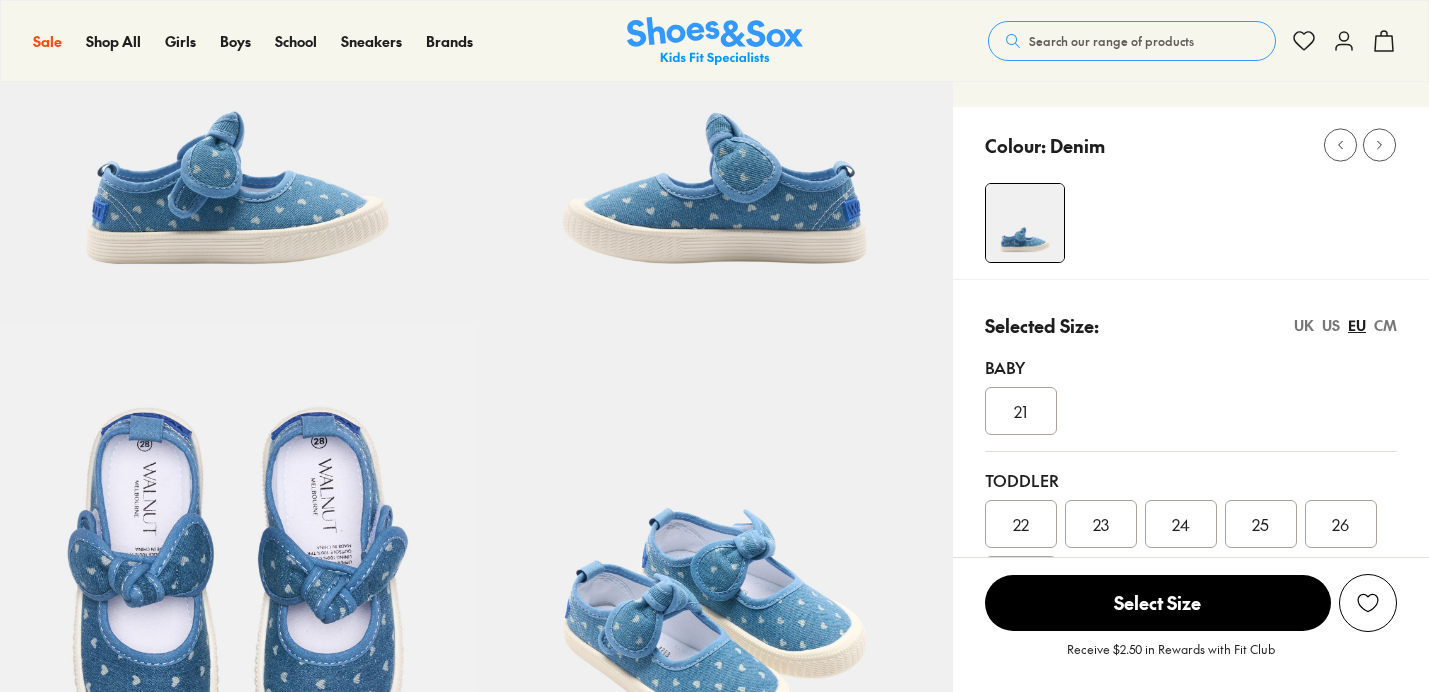 select on "*" 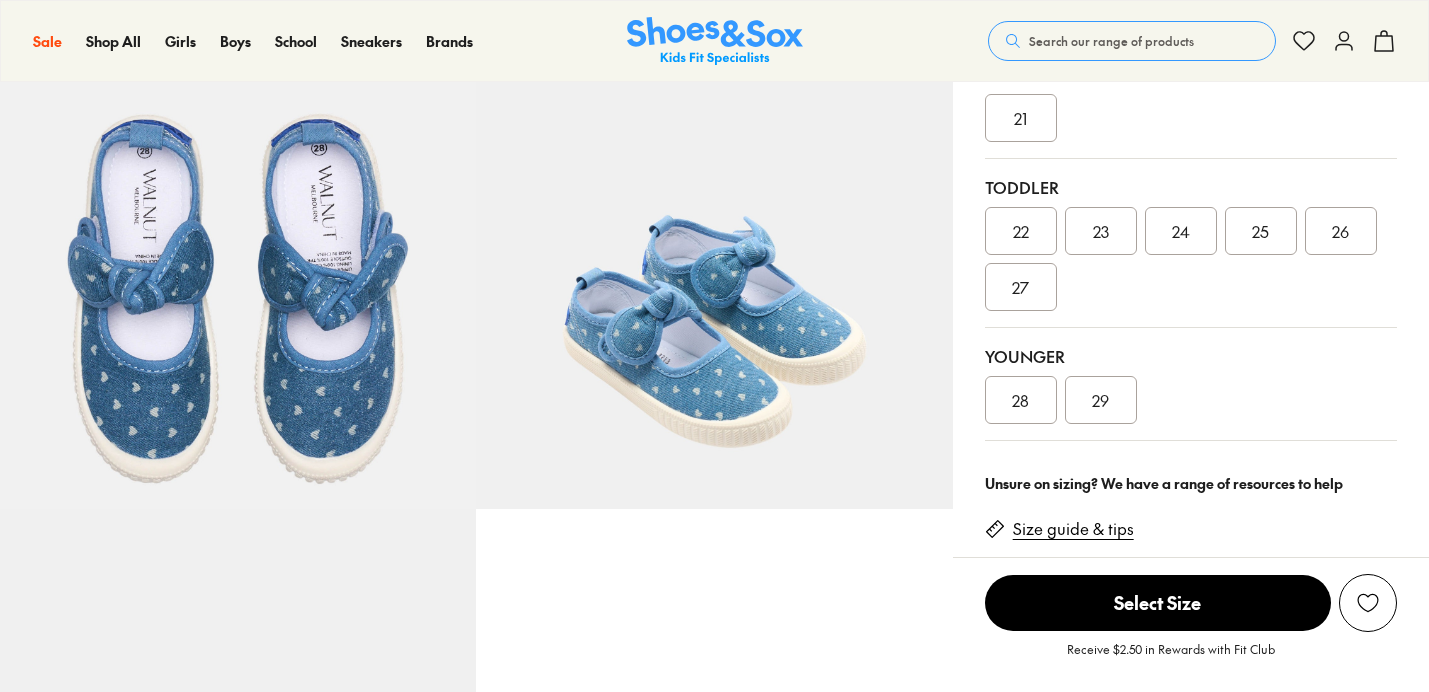 scroll, scrollTop: 618, scrollLeft: 0, axis: vertical 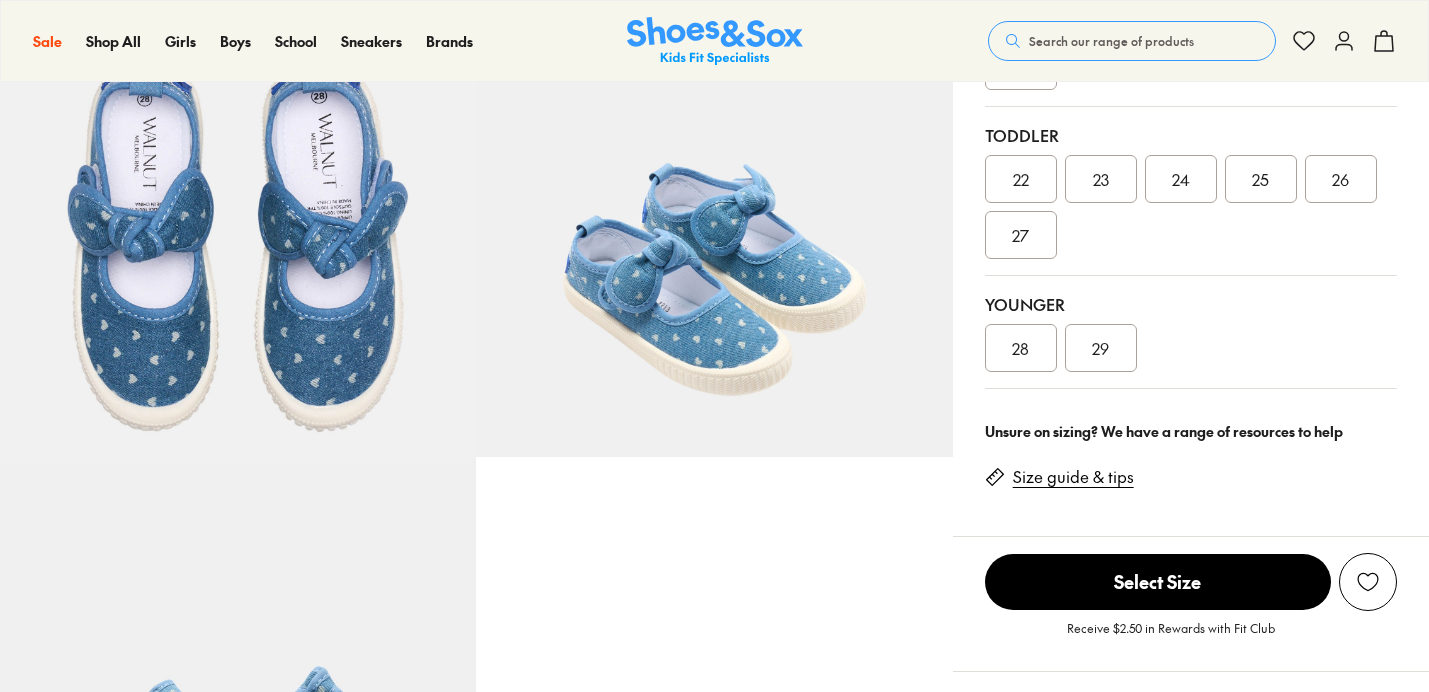 click on "26" at bounding box center [1341, 179] 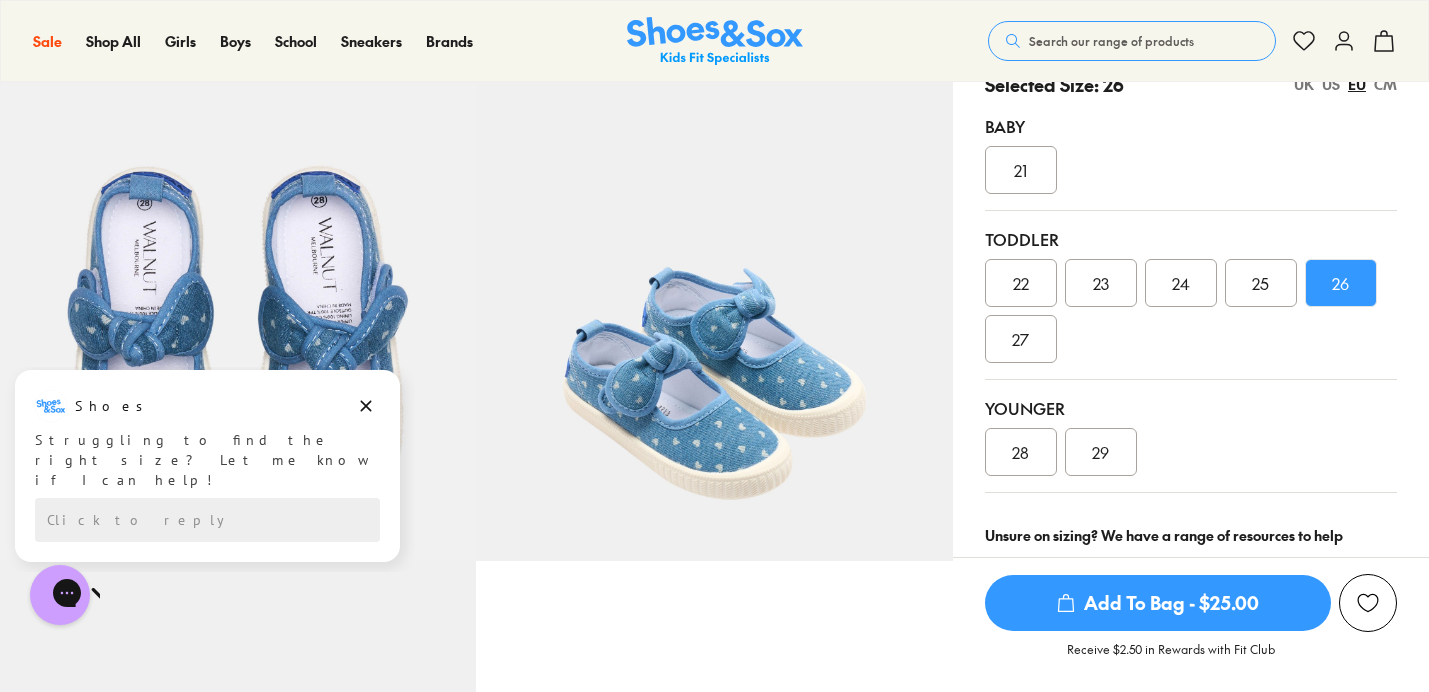 scroll, scrollTop: 580, scrollLeft: 0, axis: vertical 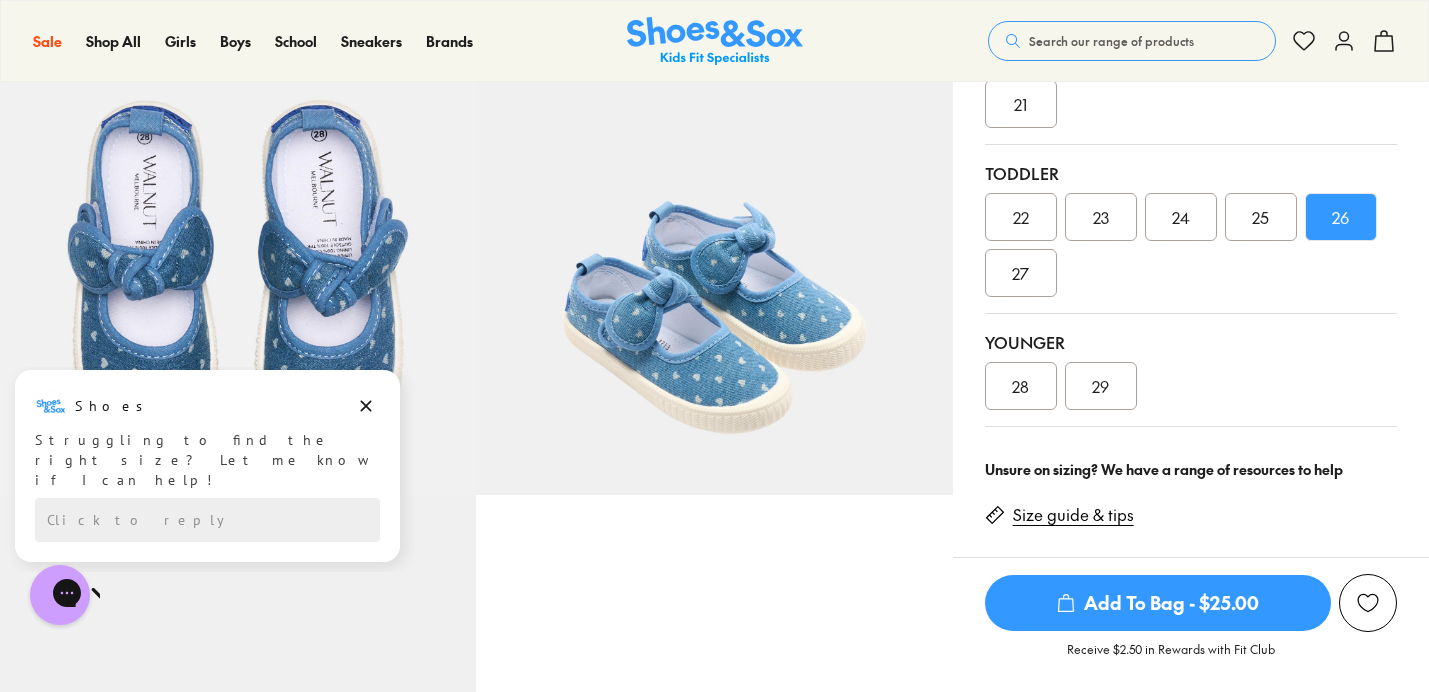 click on "Add To Bag - $25.00" at bounding box center [1158, 603] 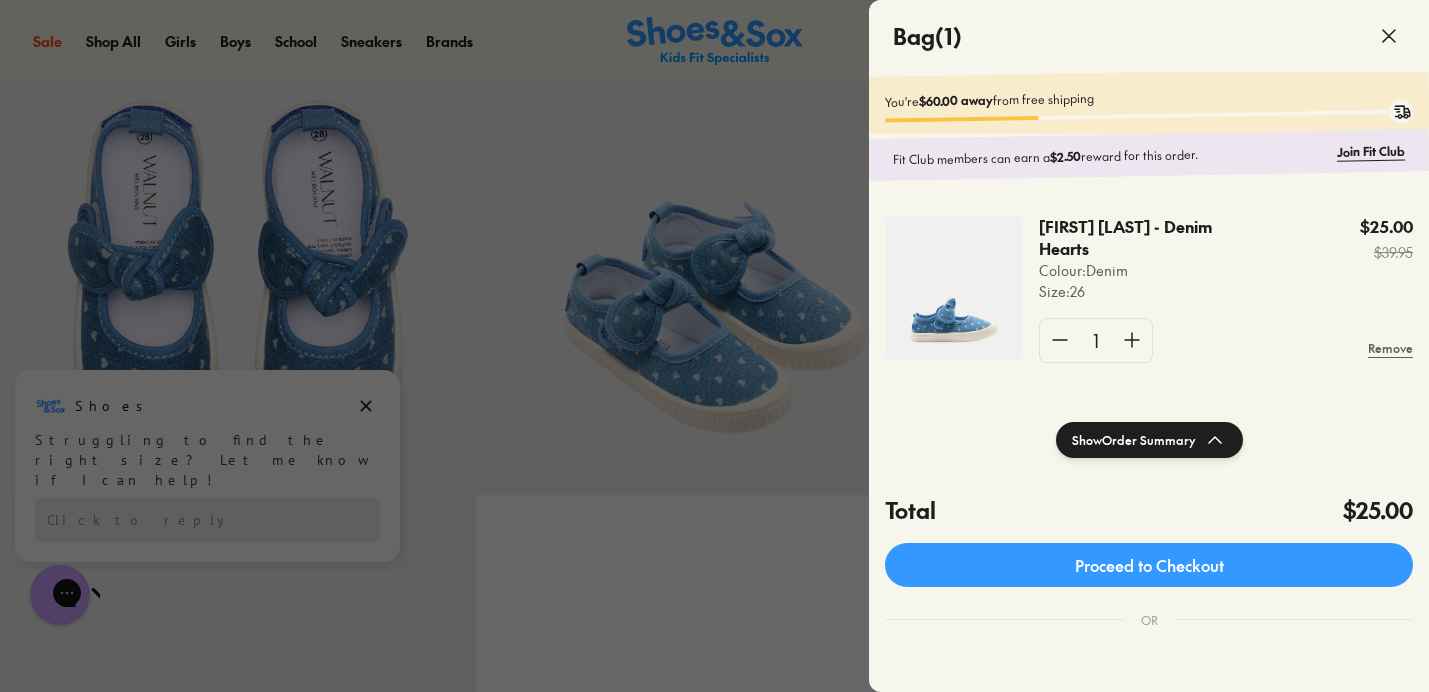click 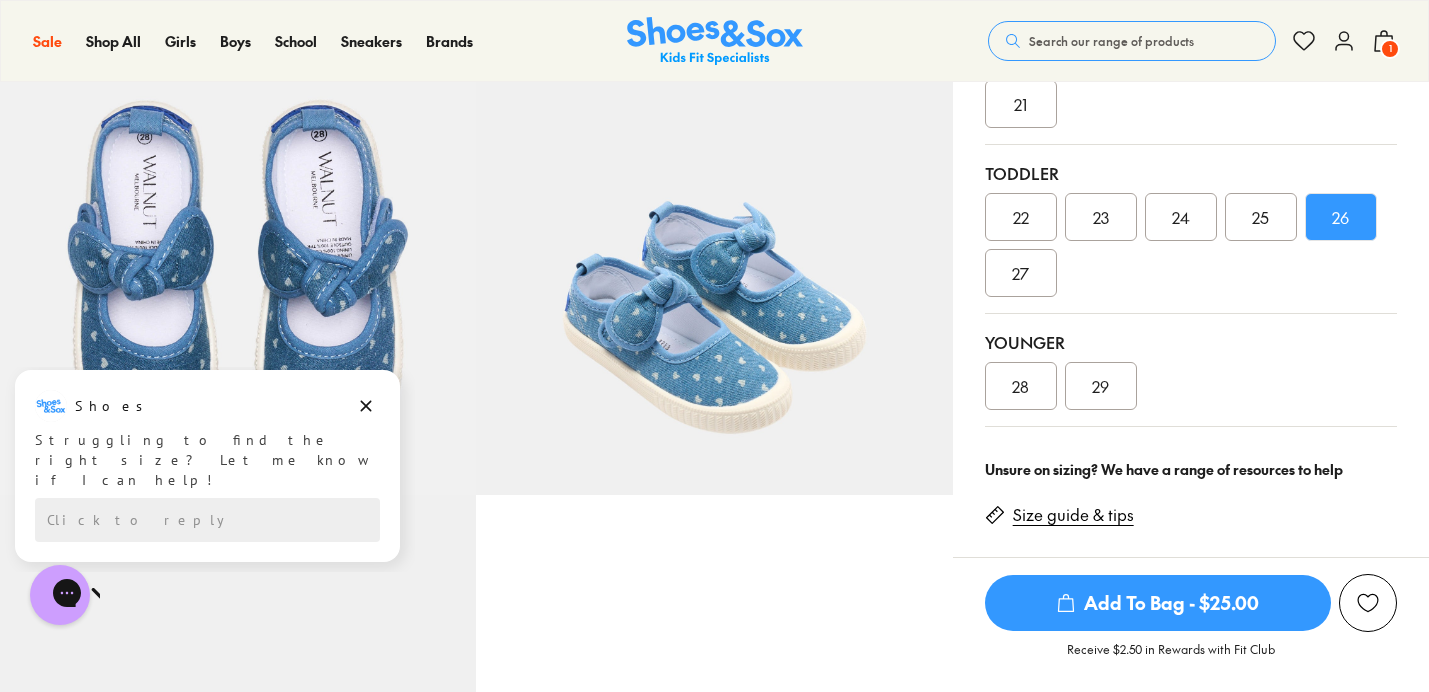 click on "27" at bounding box center [1021, 273] 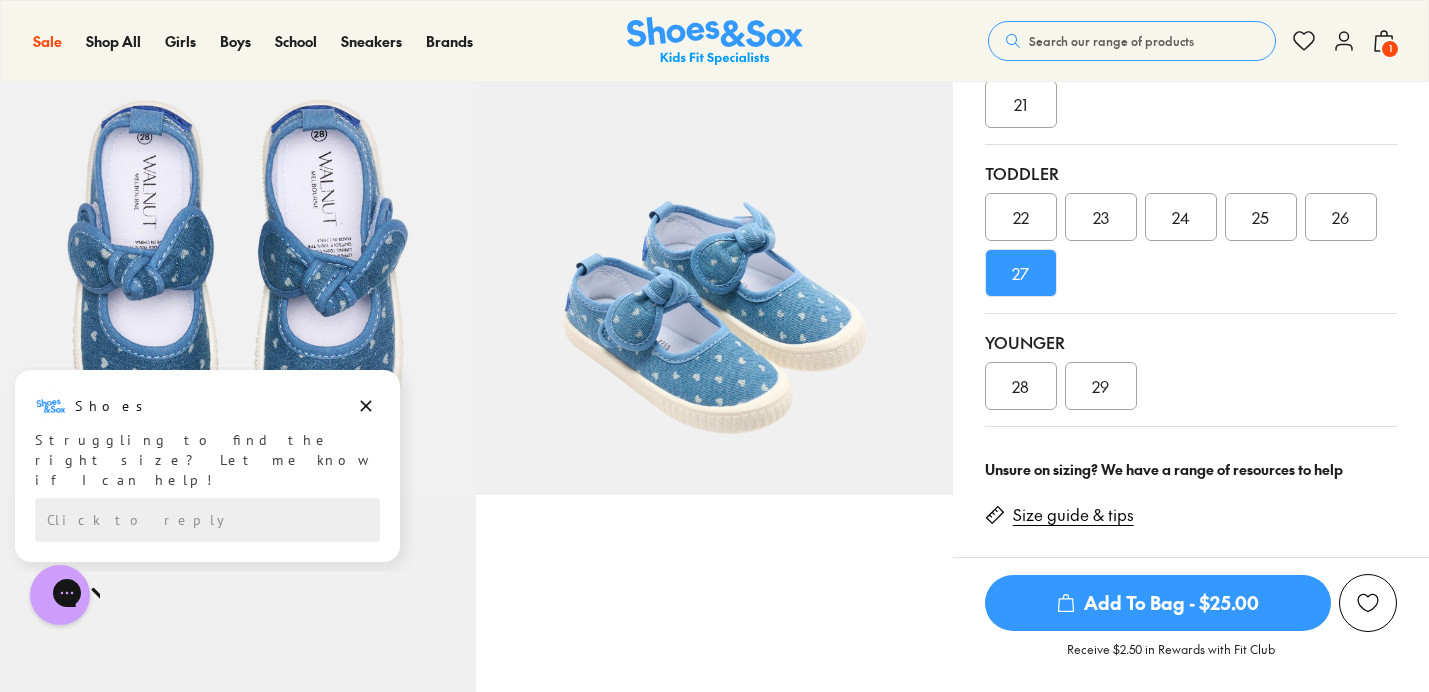 click on "Add To Bag - $25.00" at bounding box center (1158, 603) 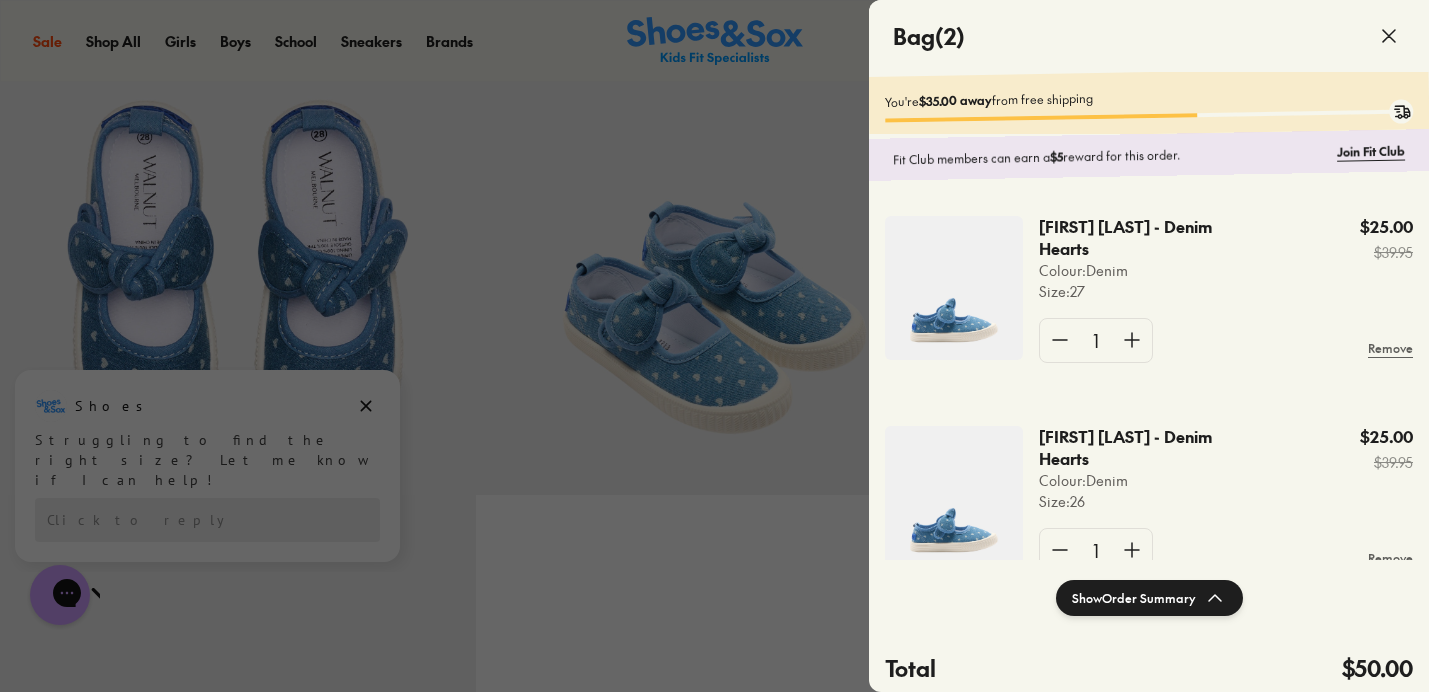 click 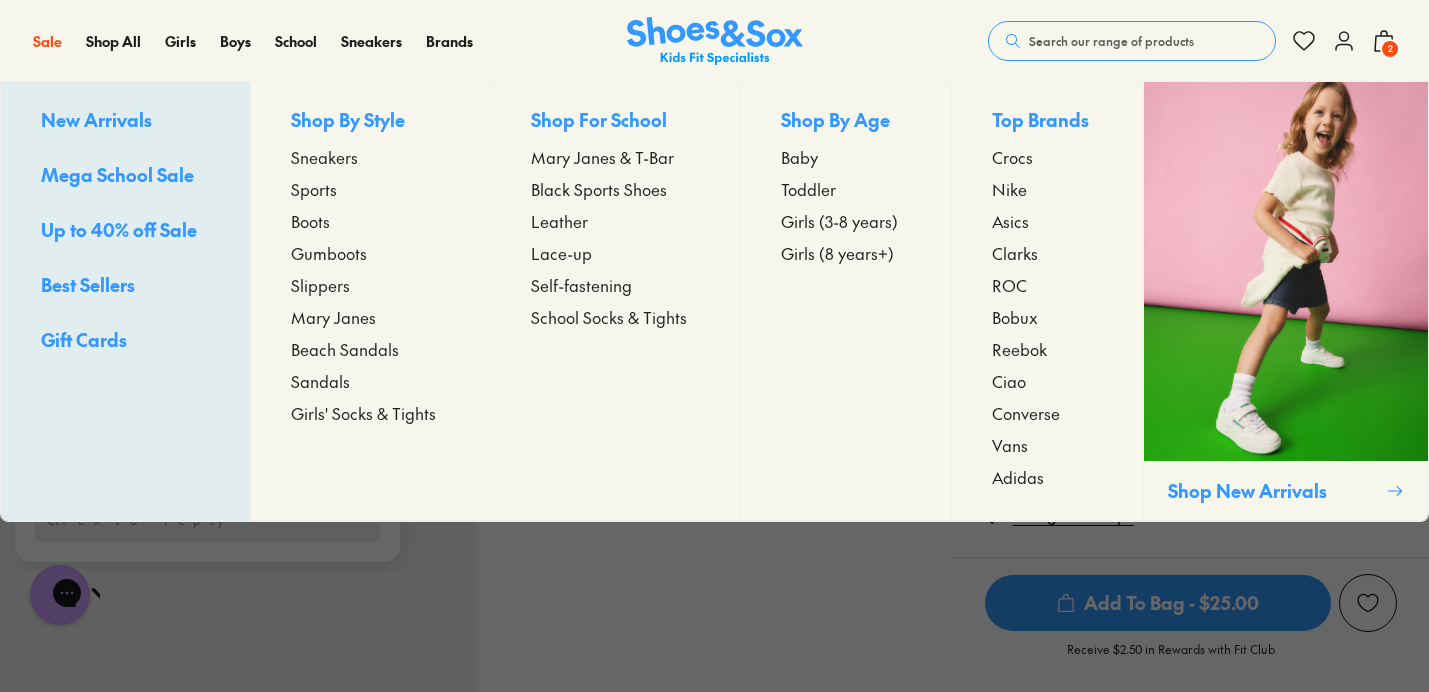 click on "Girls (3-8 years)" at bounding box center [839, 221] 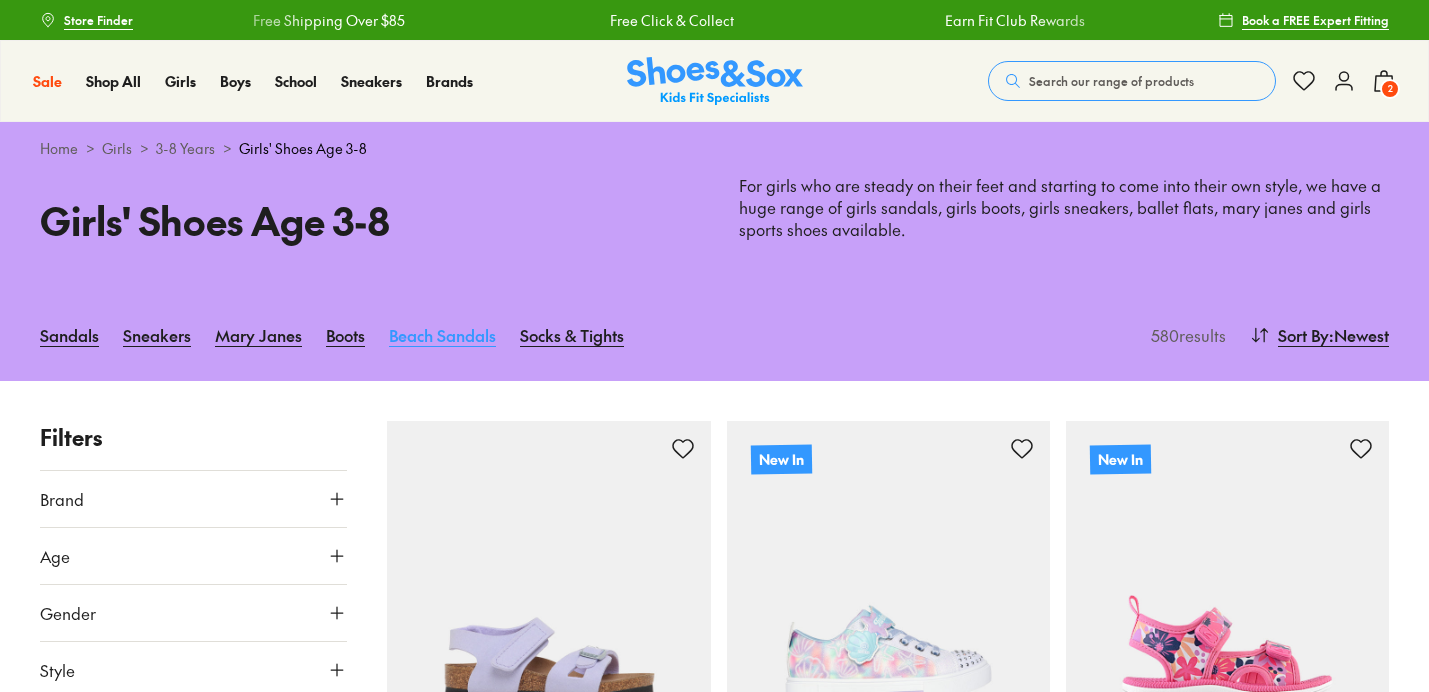 scroll, scrollTop: 0, scrollLeft: 0, axis: both 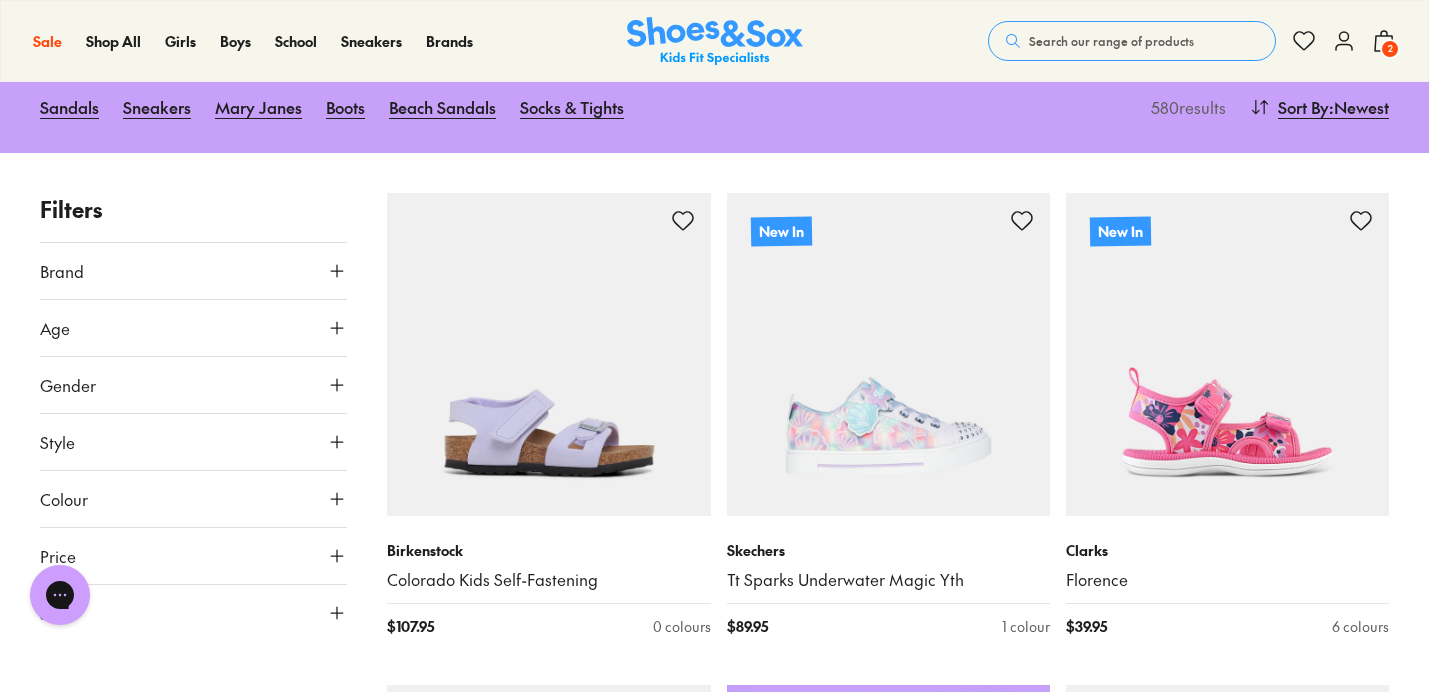 click on "Size" at bounding box center [193, 613] 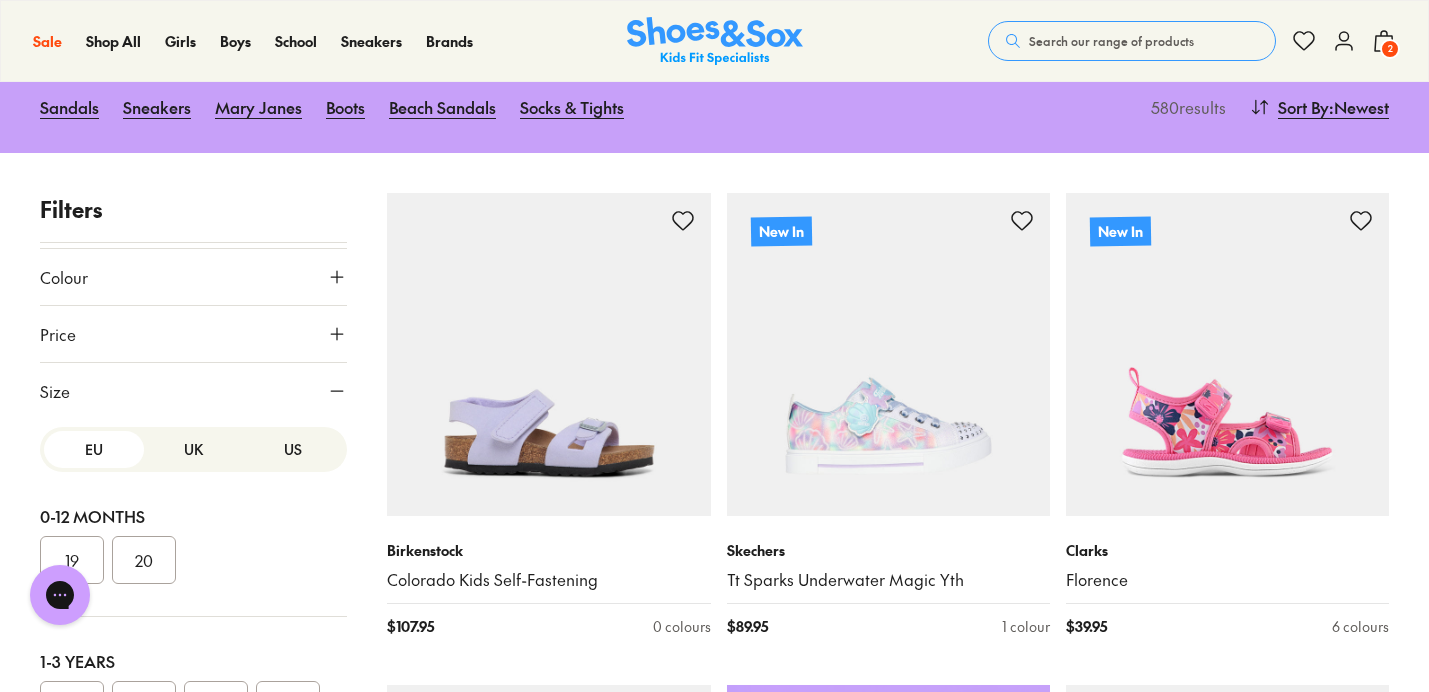 scroll, scrollTop: 252, scrollLeft: 0, axis: vertical 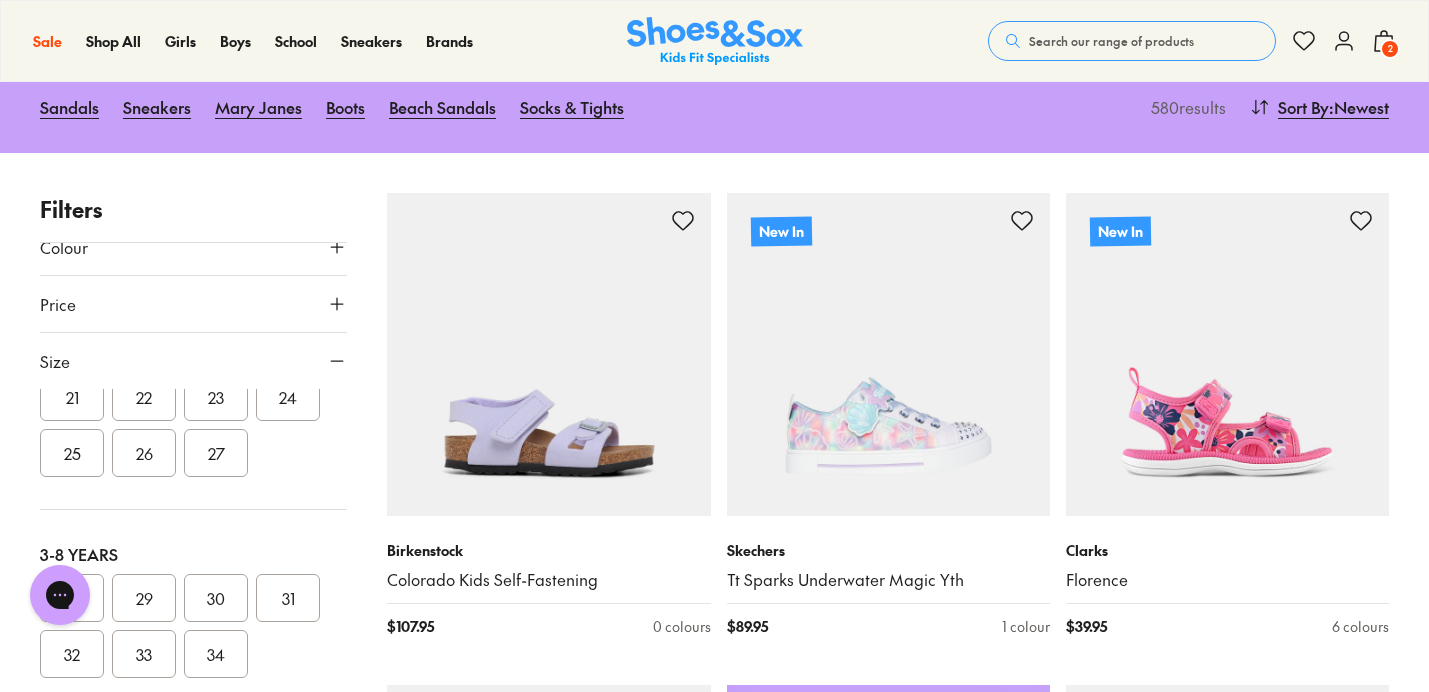 click on "26" at bounding box center [144, 453] 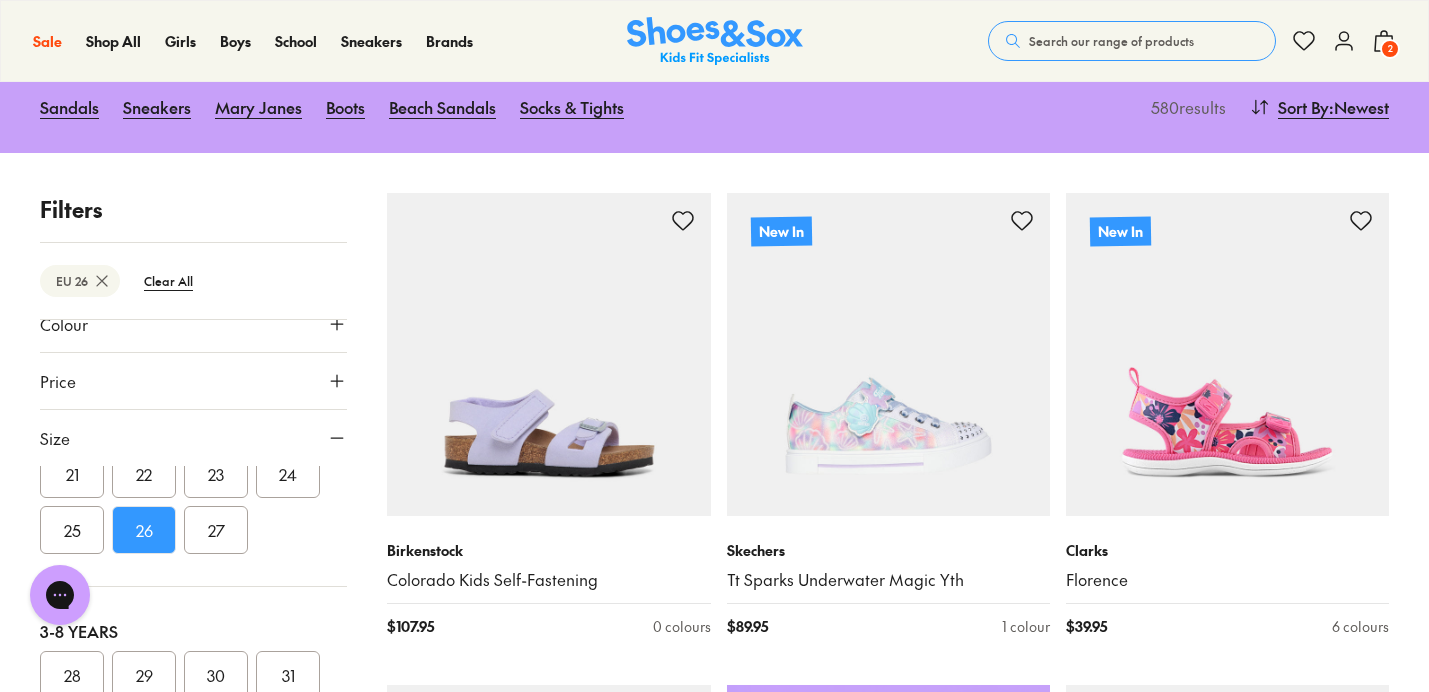 scroll, scrollTop: 281, scrollLeft: 0, axis: vertical 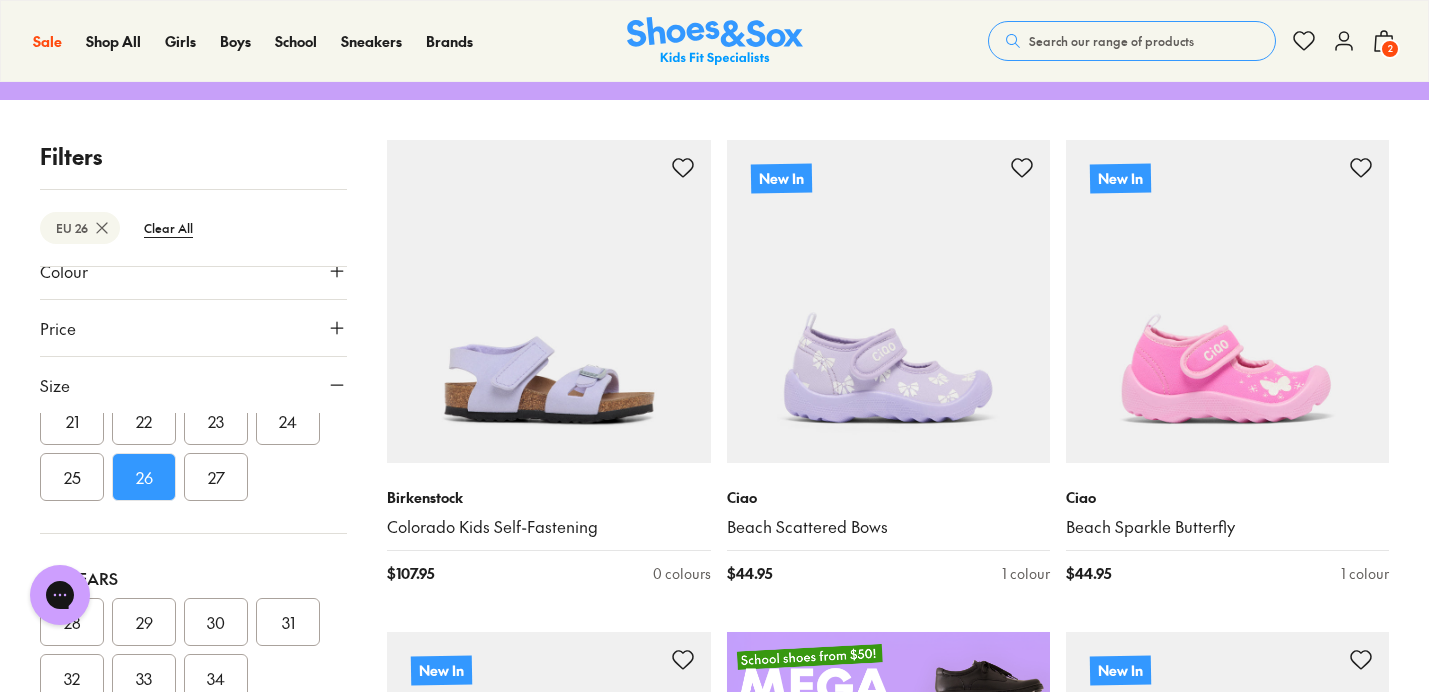 click on "27" at bounding box center [216, 477] 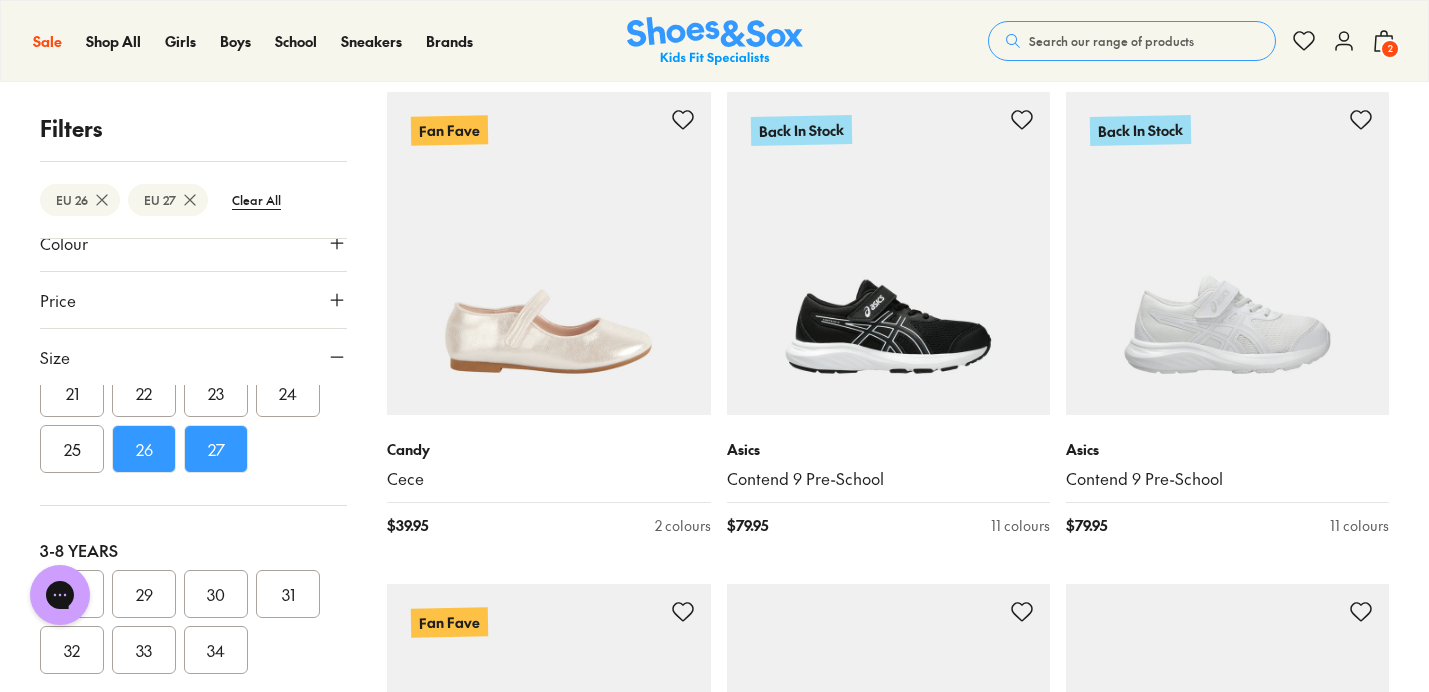 scroll, scrollTop: 4448, scrollLeft: 0, axis: vertical 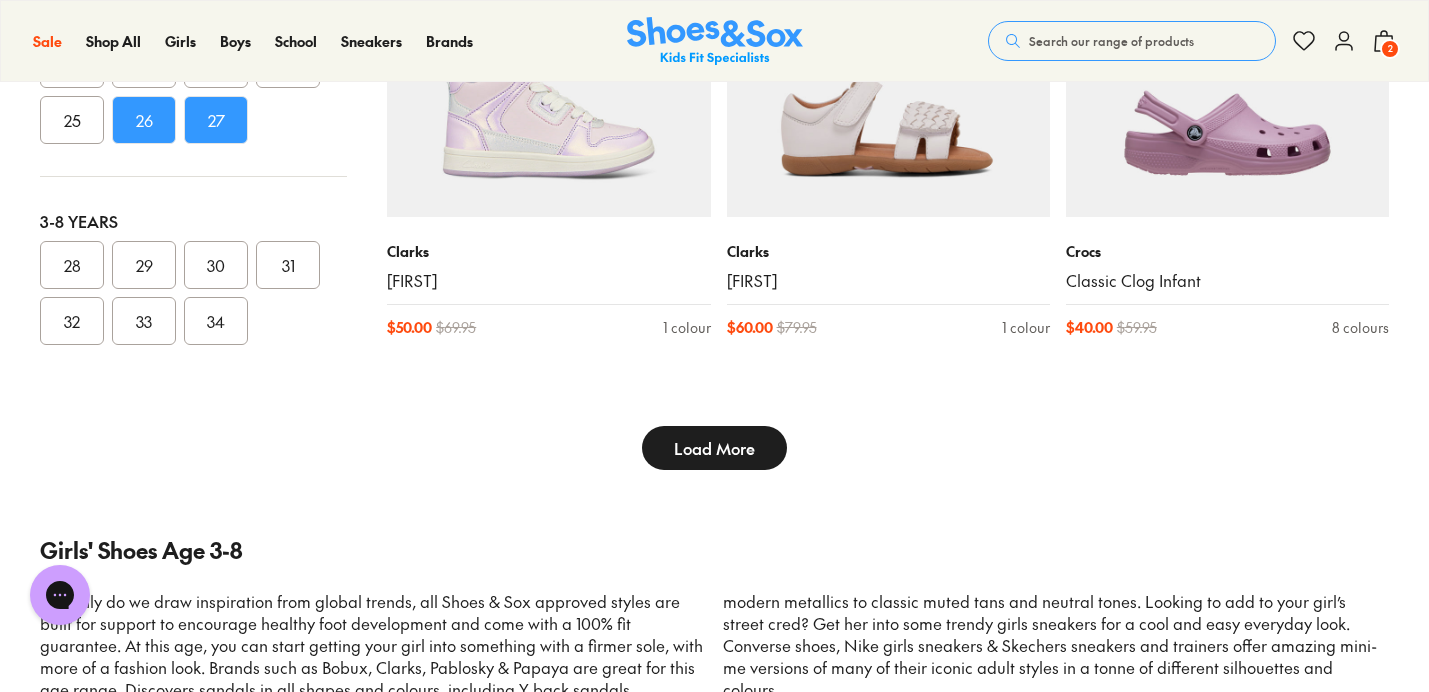 click on "Load More" at bounding box center [714, 448] 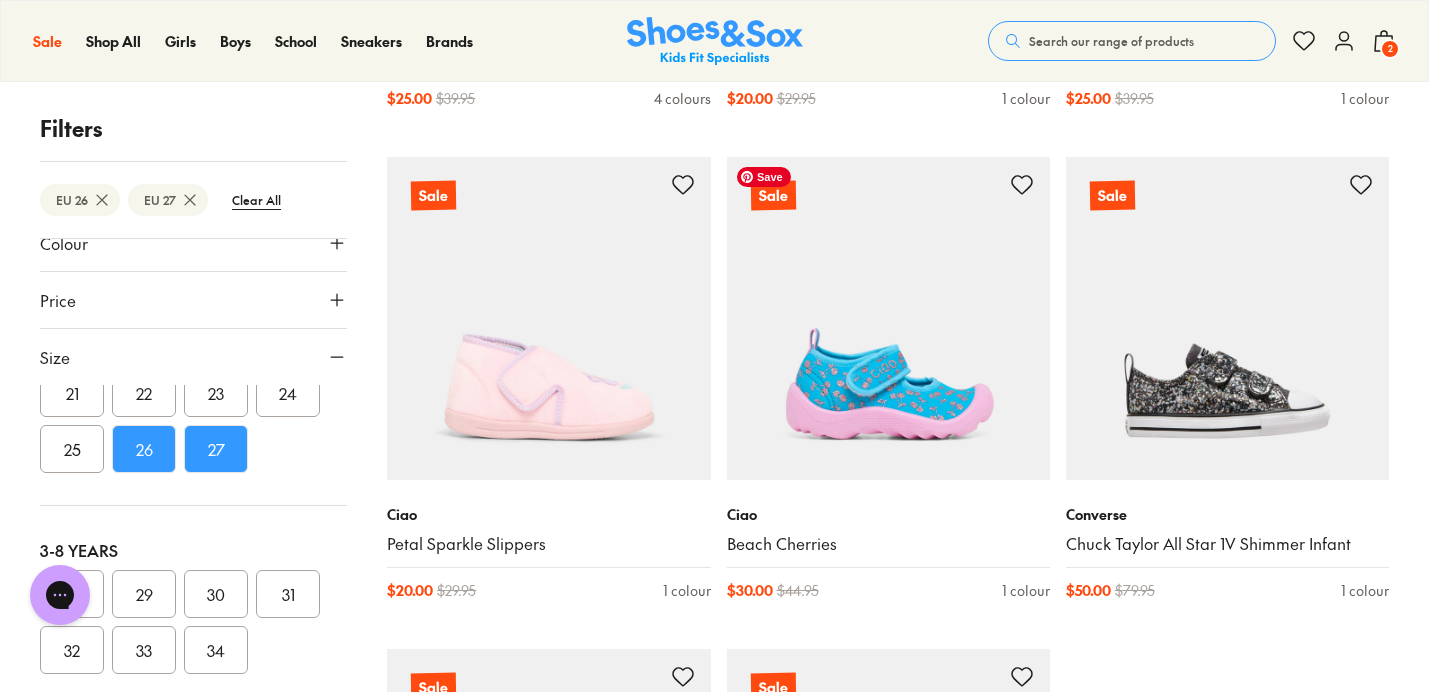 scroll, scrollTop: 20536, scrollLeft: 0, axis: vertical 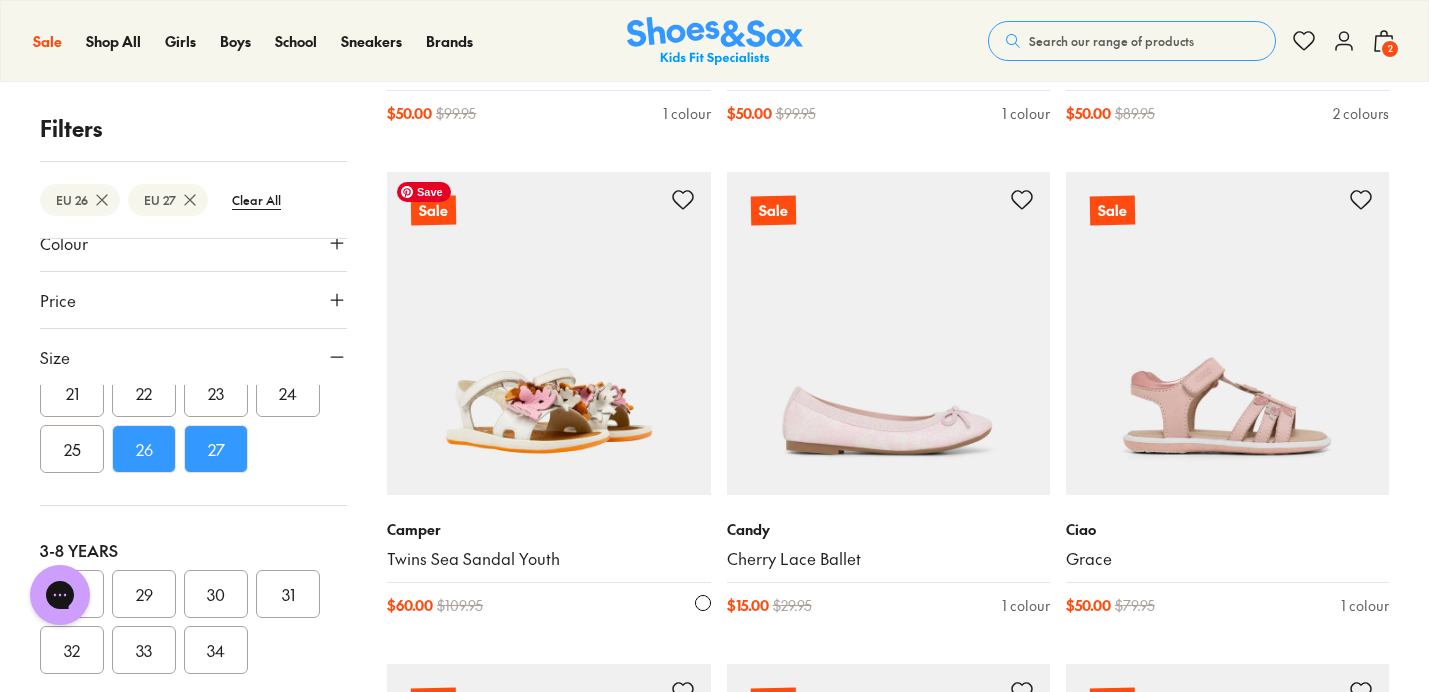 type 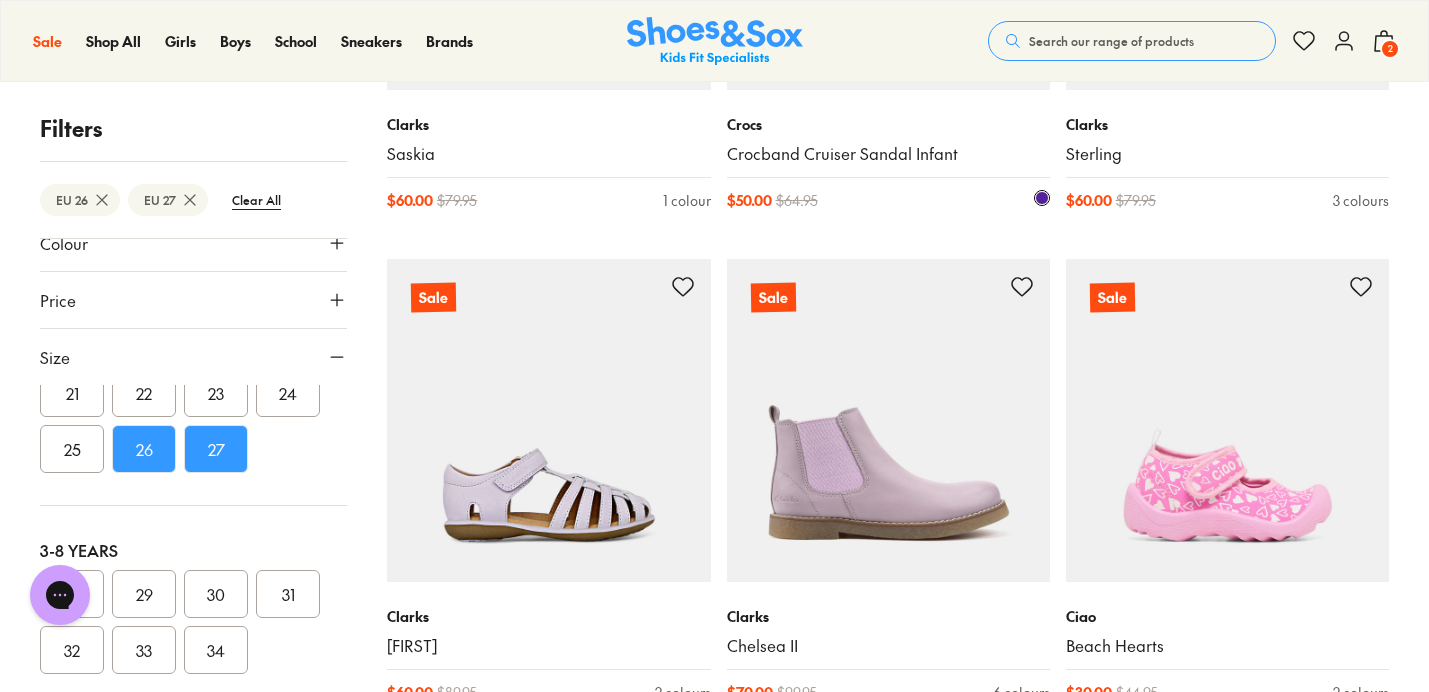 scroll, scrollTop: 25857, scrollLeft: 0, axis: vertical 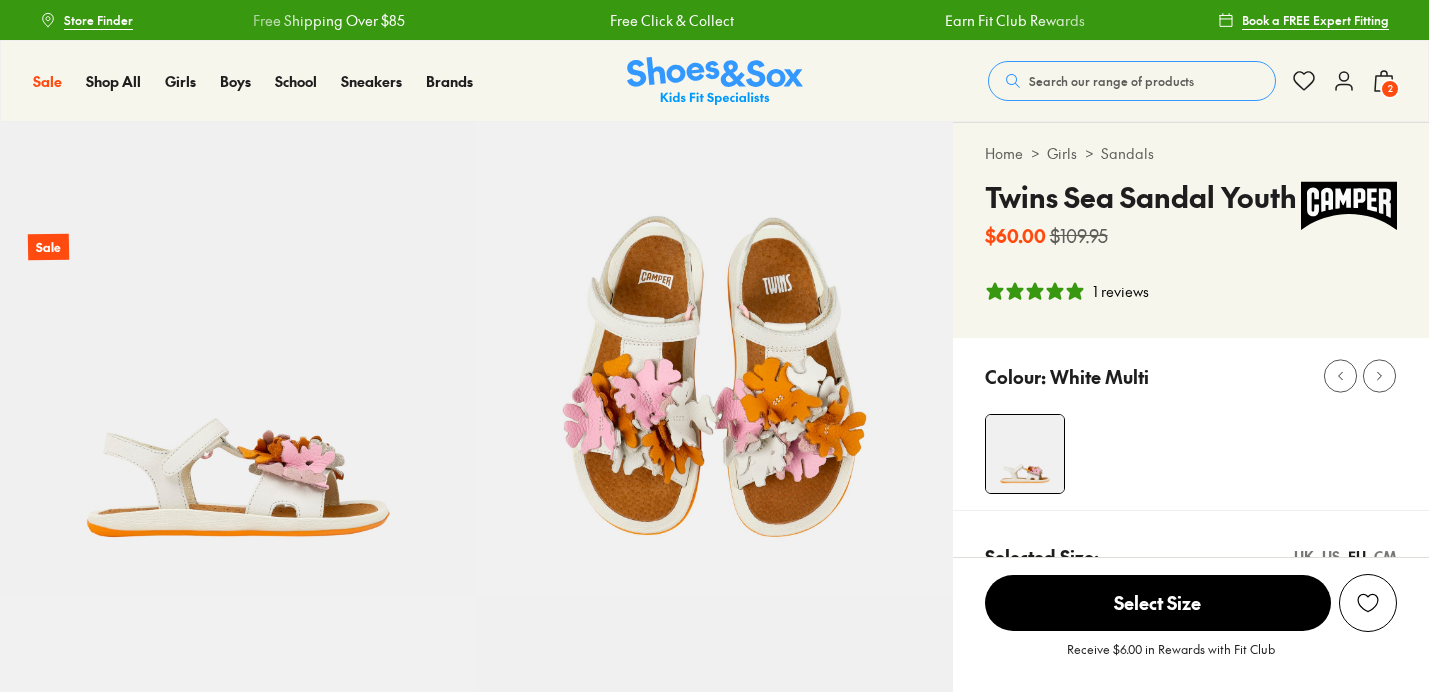select on "*" 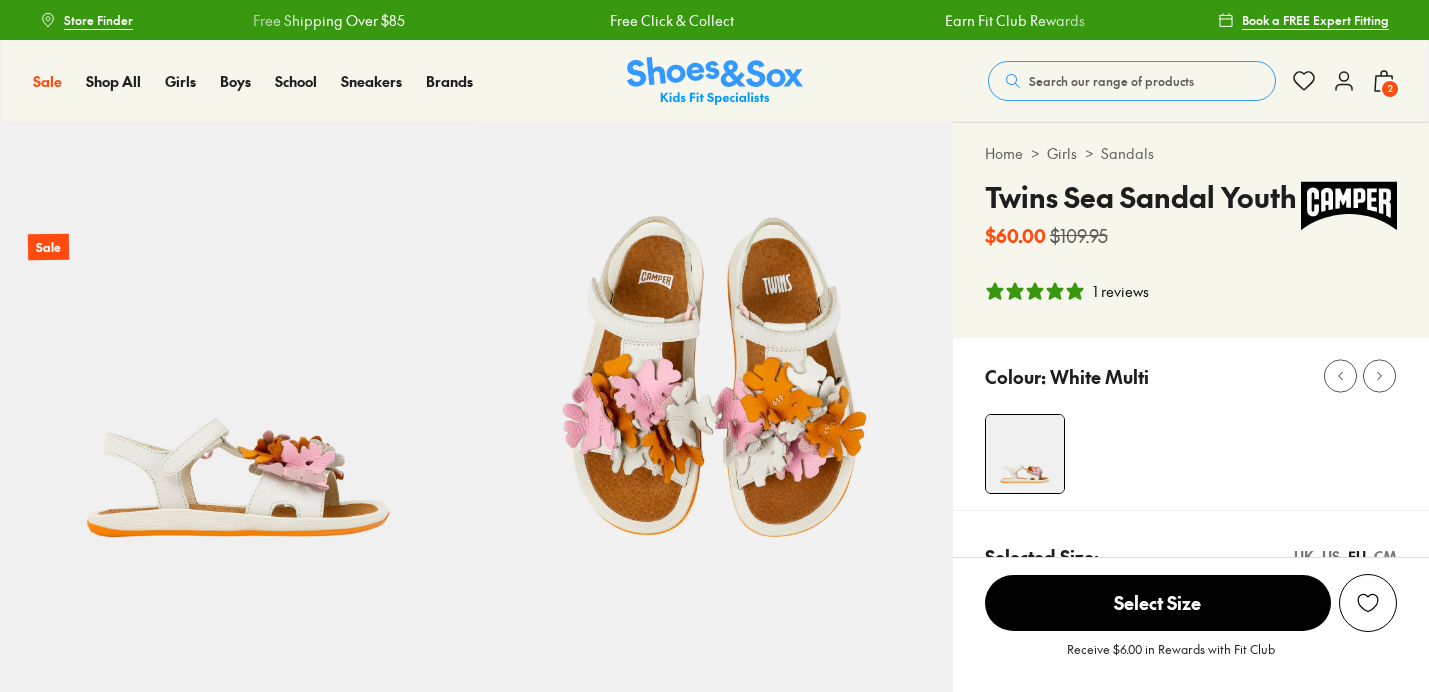 scroll, scrollTop: 0, scrollLeft: 0, axis: both 